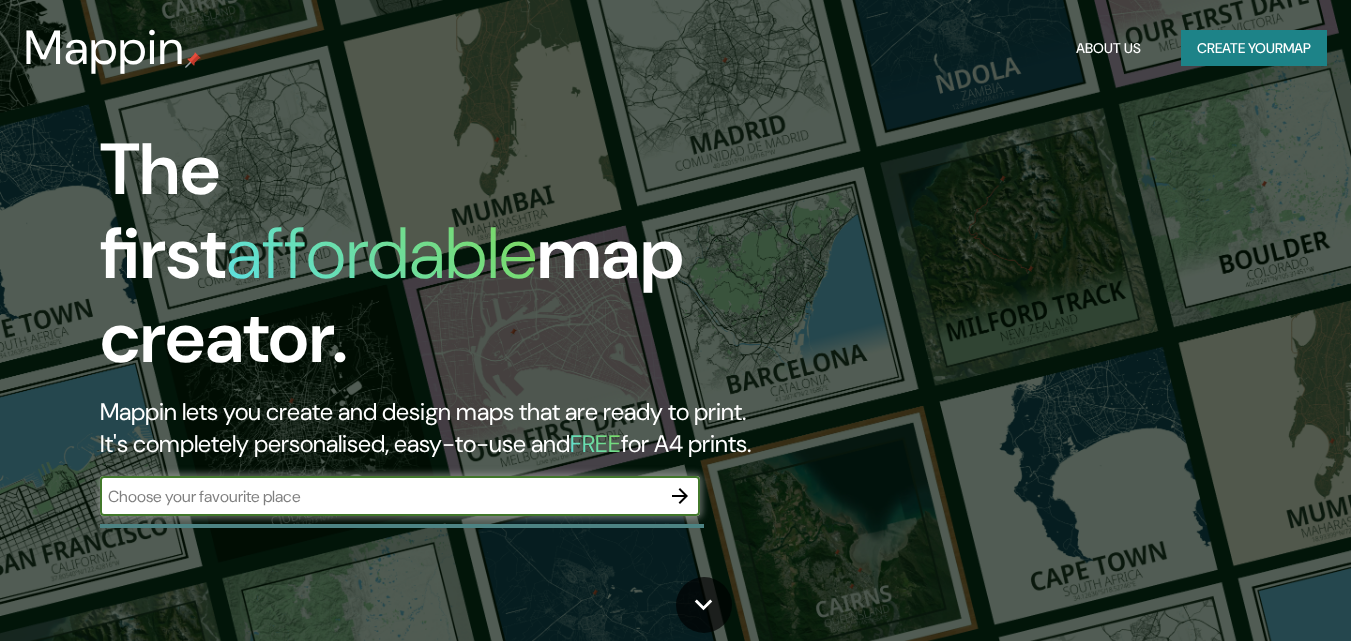 scroll, scrollTop: 0, scrollLeft: 0, axis: both 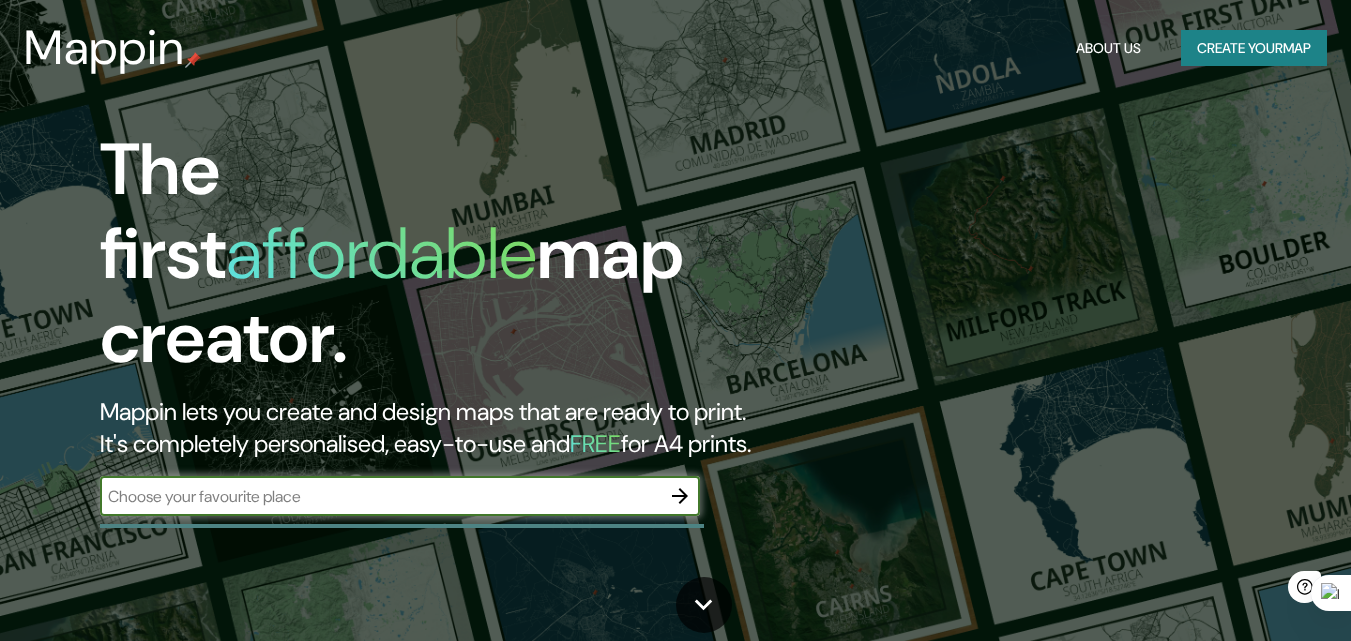 click at bounding box center [380, 496] 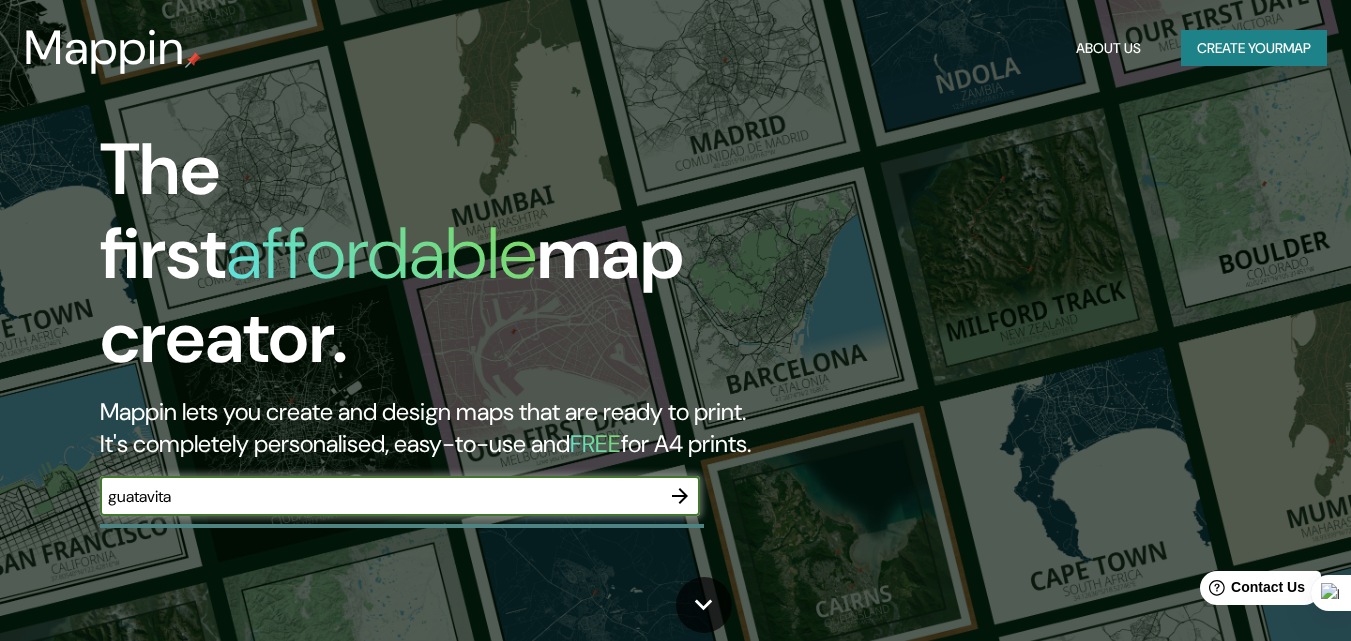 type on "guatavita" 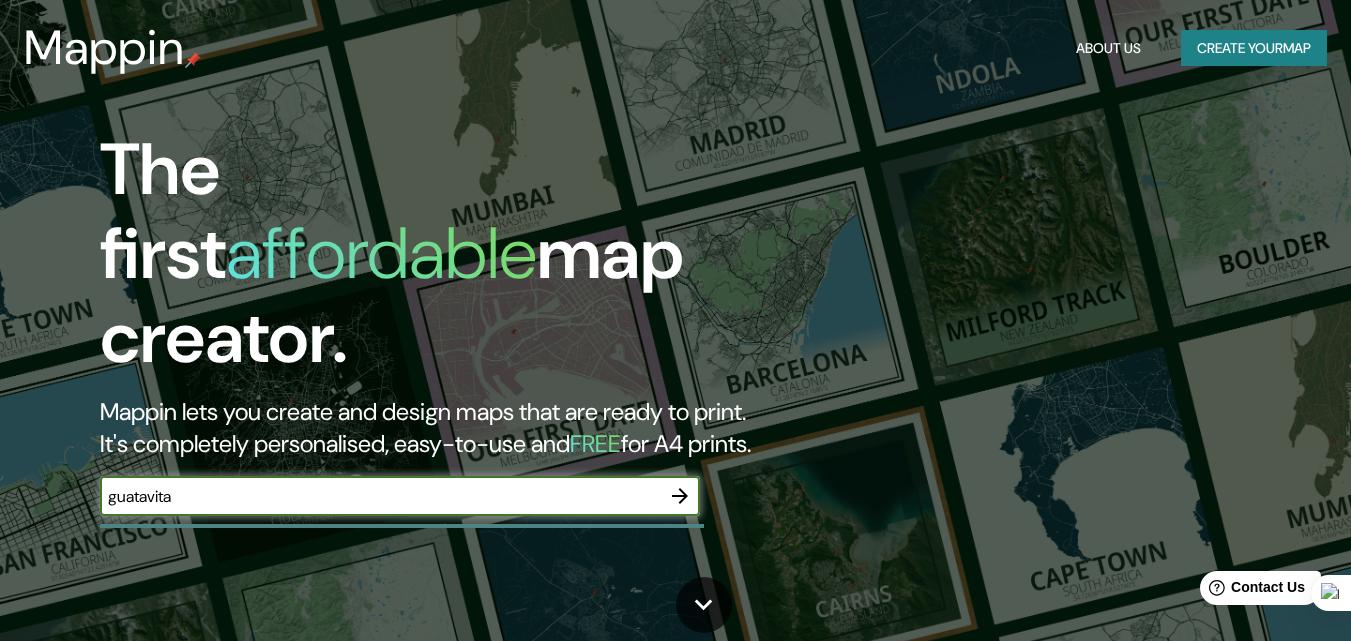 click 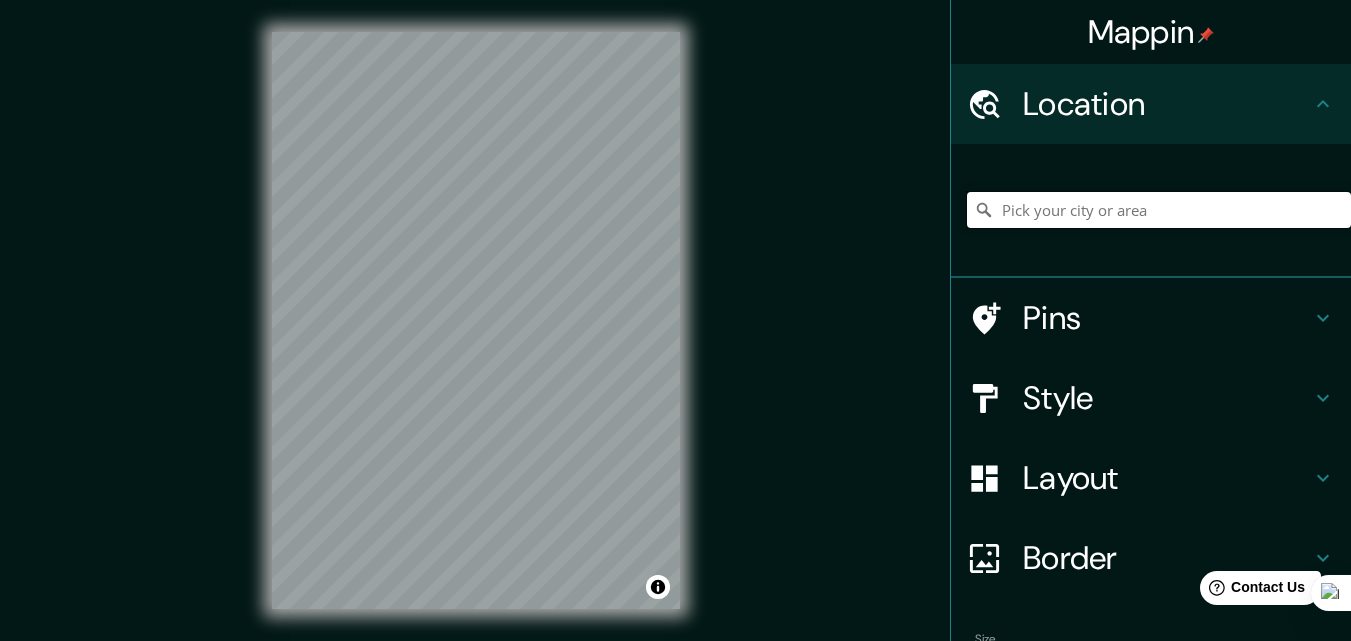 click at bounding box center (1159, 210) 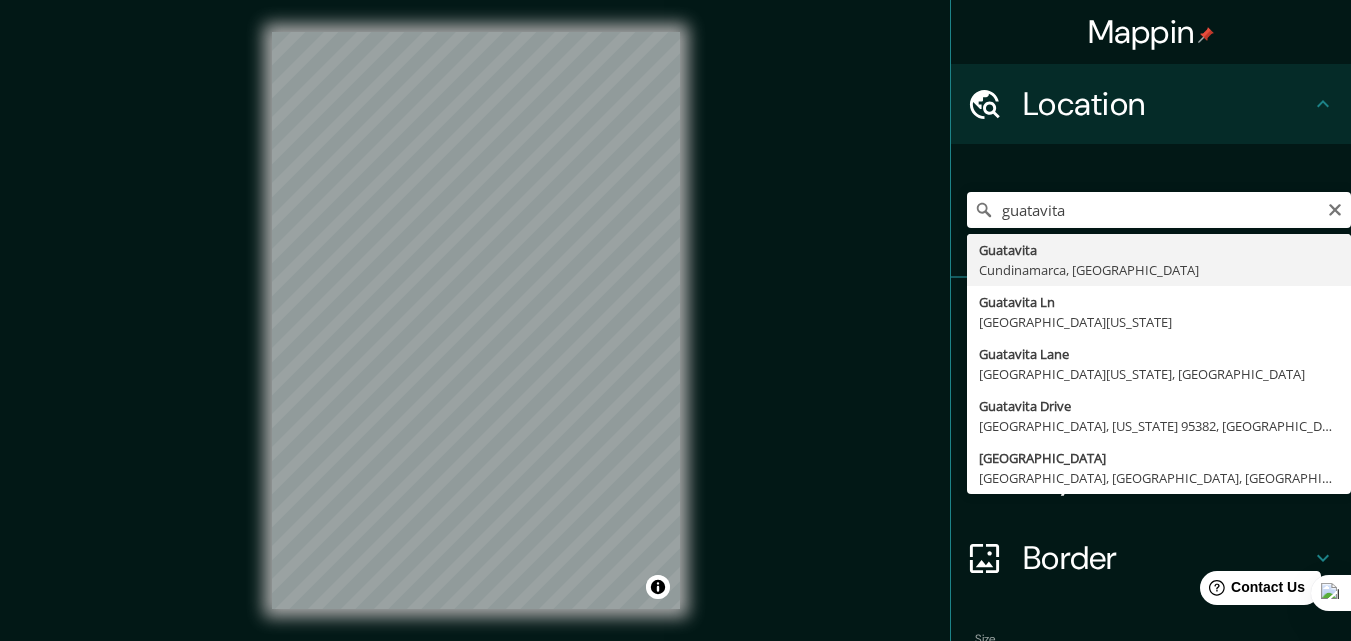 type on "Guatavita, [GEOGRAPHIC_DATA], [GEOGRAPHIC_DATA]" 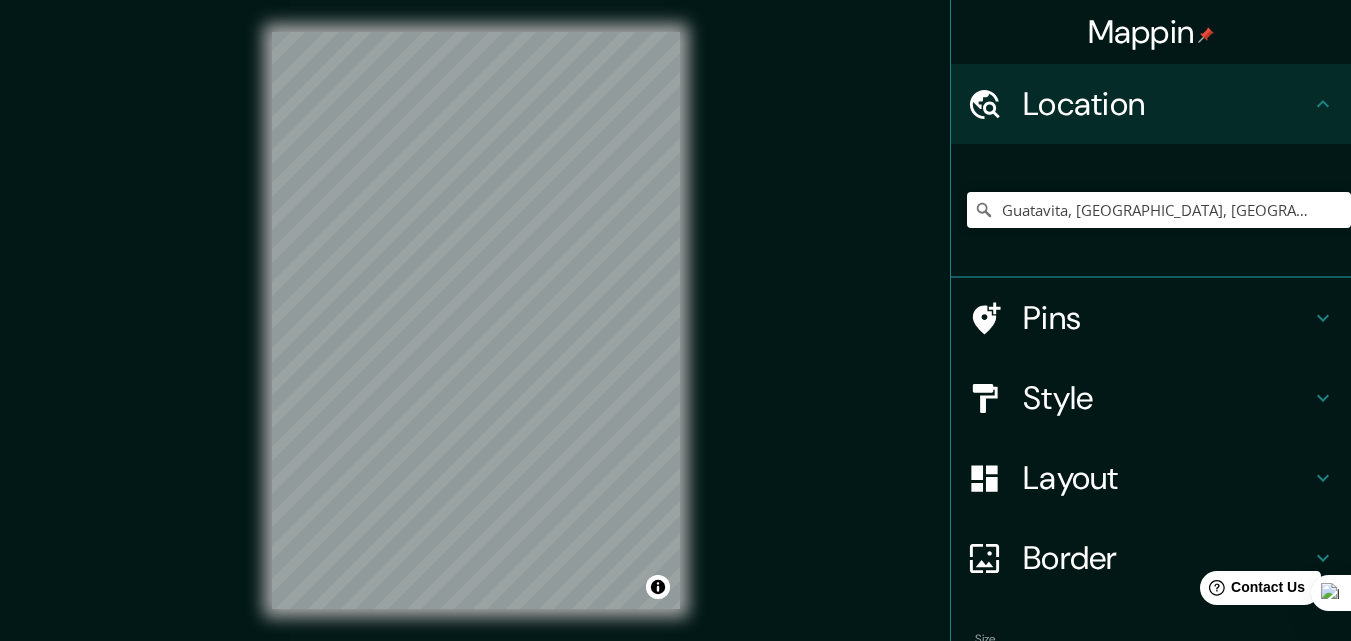click on "© Mapbox   © OpenStreetMap   Improve this map" at bounding box center [476, 320] 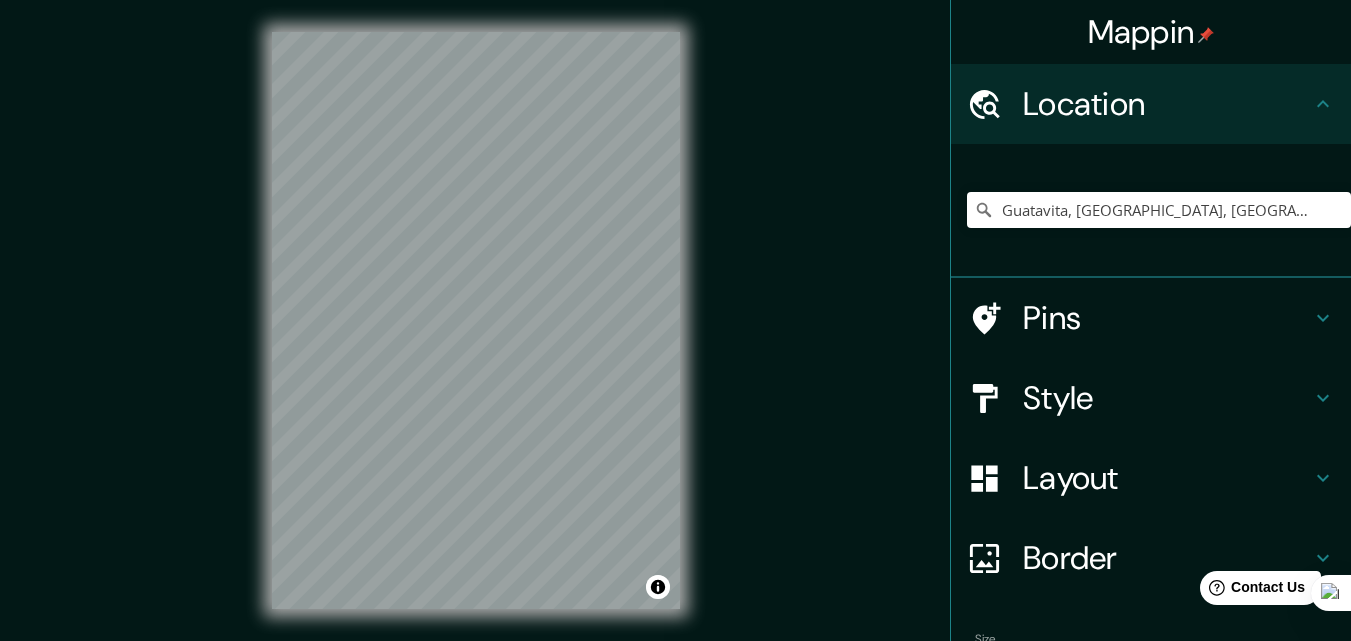 click on "Mappin Location [GEOGRAPHIC_DATA], [GEOGRAPHIC_DATA], [GEOGRAPHIC_DATA] Pins Style Layout Border Choose a border.  Hint : you can make layers of the frame opaque to create some cool effects. None Simple Transparent Fancy Size A4 single Create your map © Mapbox   © OpenStreetMap   Improve this map Any problems, suggestions, or concerns please email    [EMAIL_ADDRESS][DOMAIN_NAME] . . ." at bounding box center (675, 336) 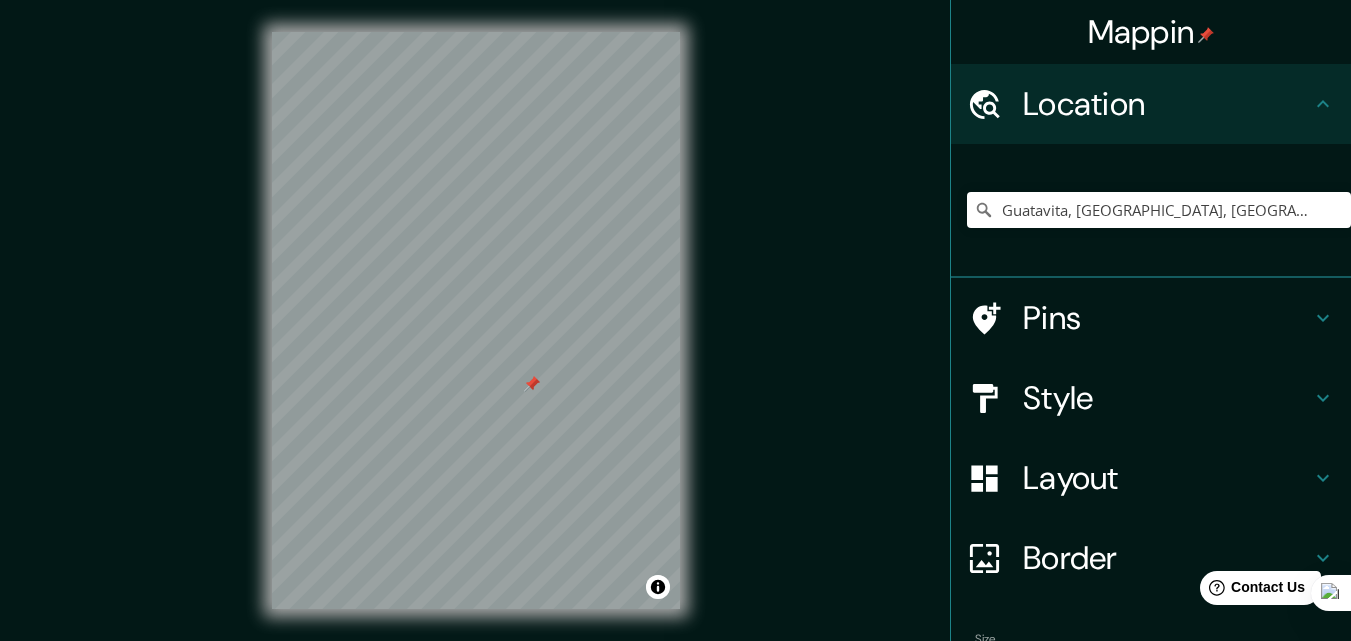 click at bounding box center [532, 384] 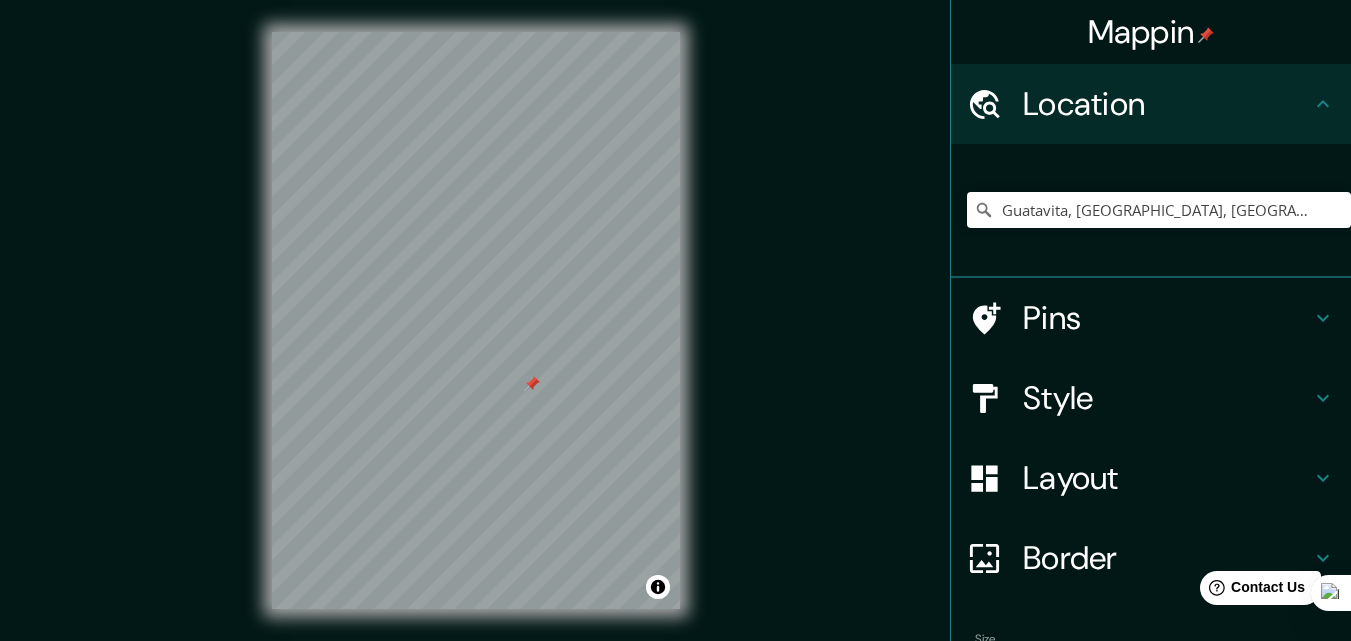 click at bounding box center [532, 384] 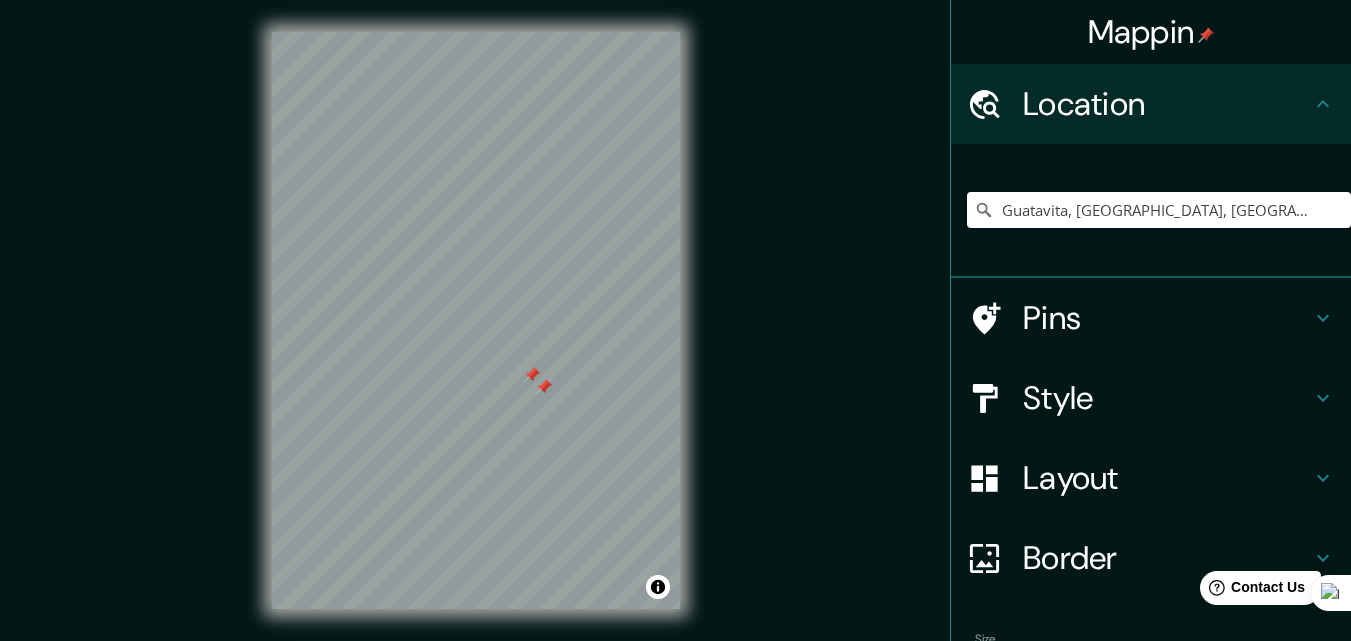 click at bounding box center [532, 375] 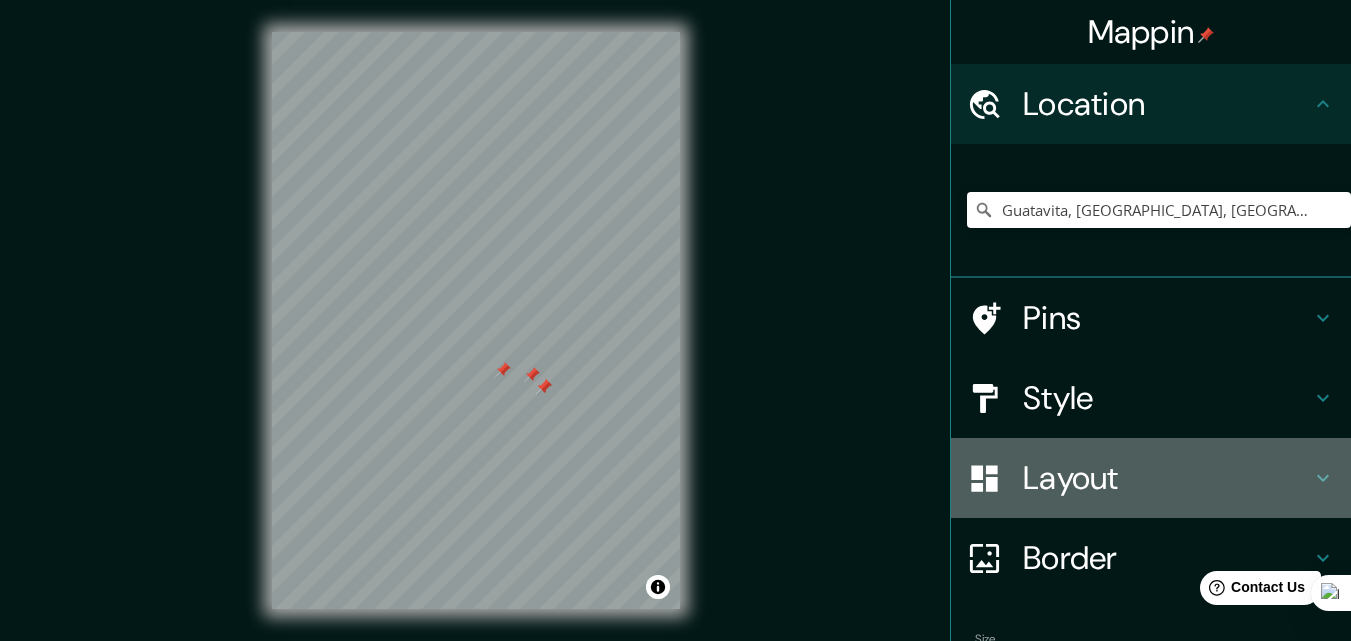 drag, startPoint x: 539, startPoint y: 387, endPoint x: 1005, endPoint y: 486, distance: 476.40005 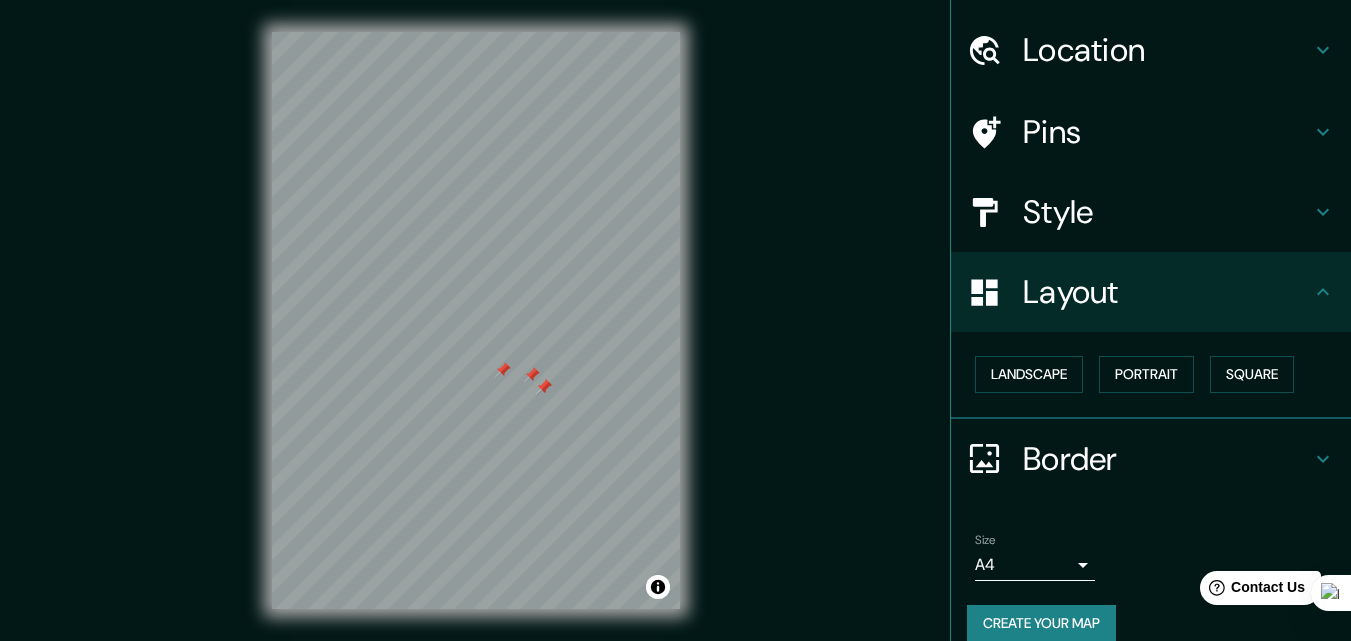 scroll, scrollTop: 78, scrollLeft: 0, axis: vertical 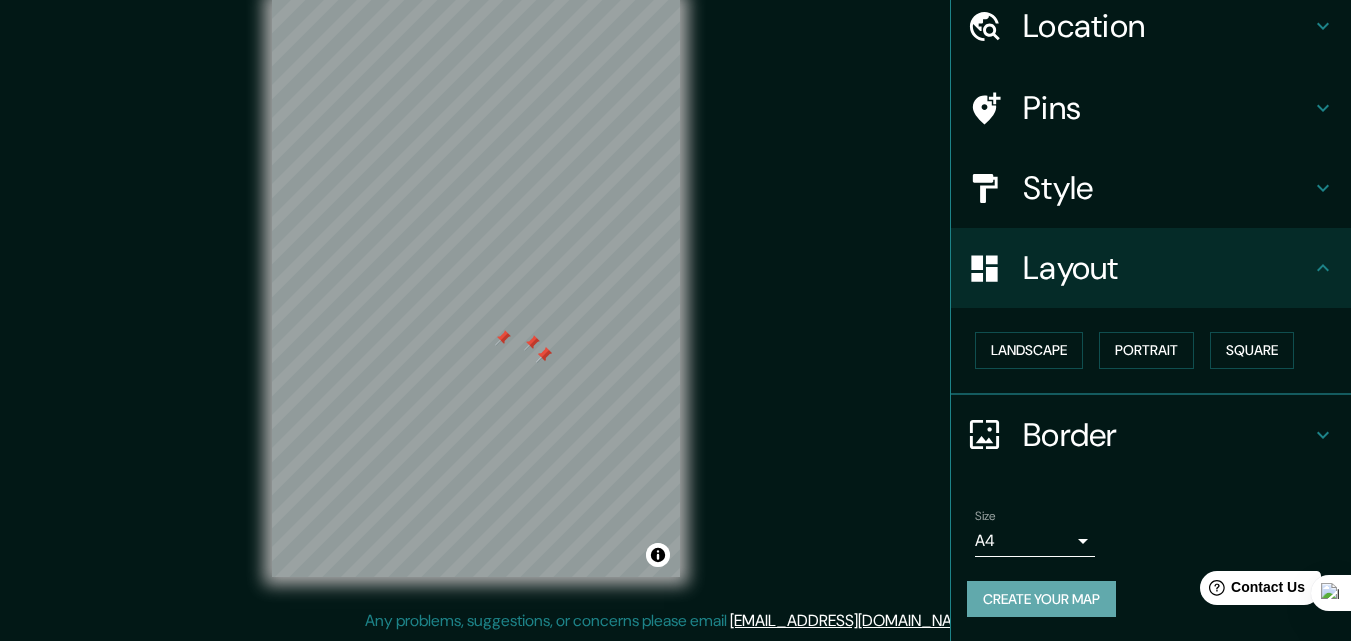 click on "Create your map" at bounding box center (1041, 599) 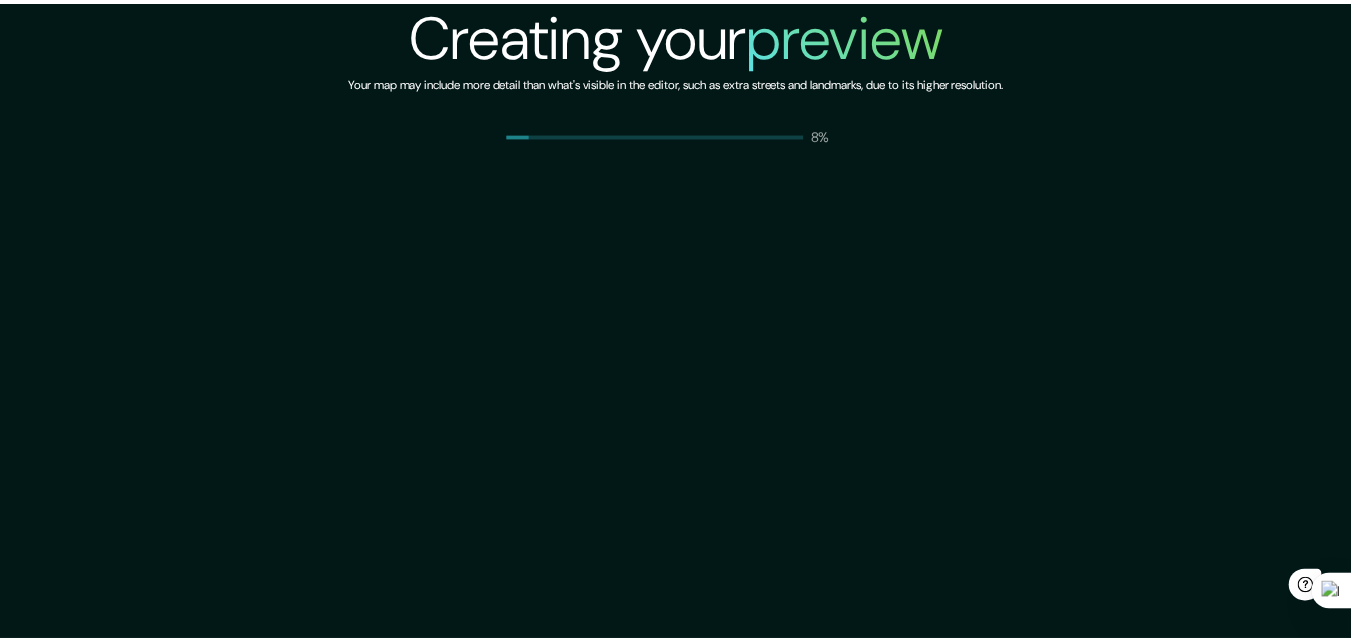 scroll, scrollTop: 0, scrollLeft: 0, axis: both 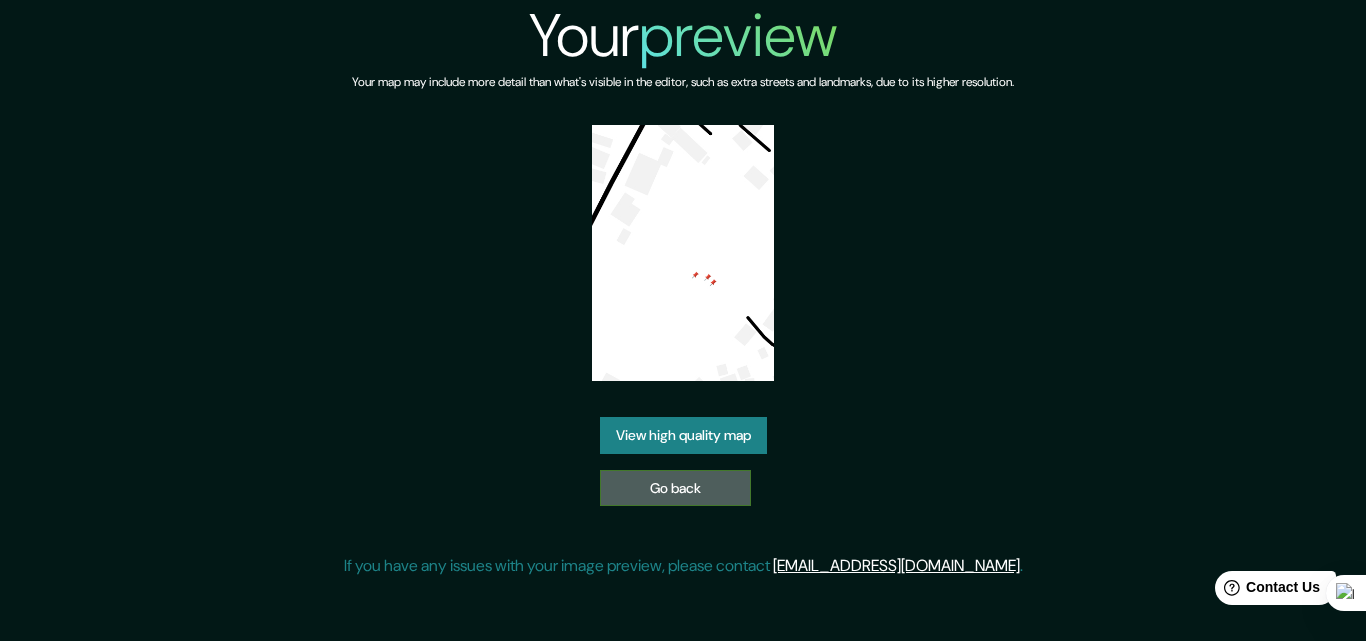 click on "Go back" at bounding box center (675, 488) 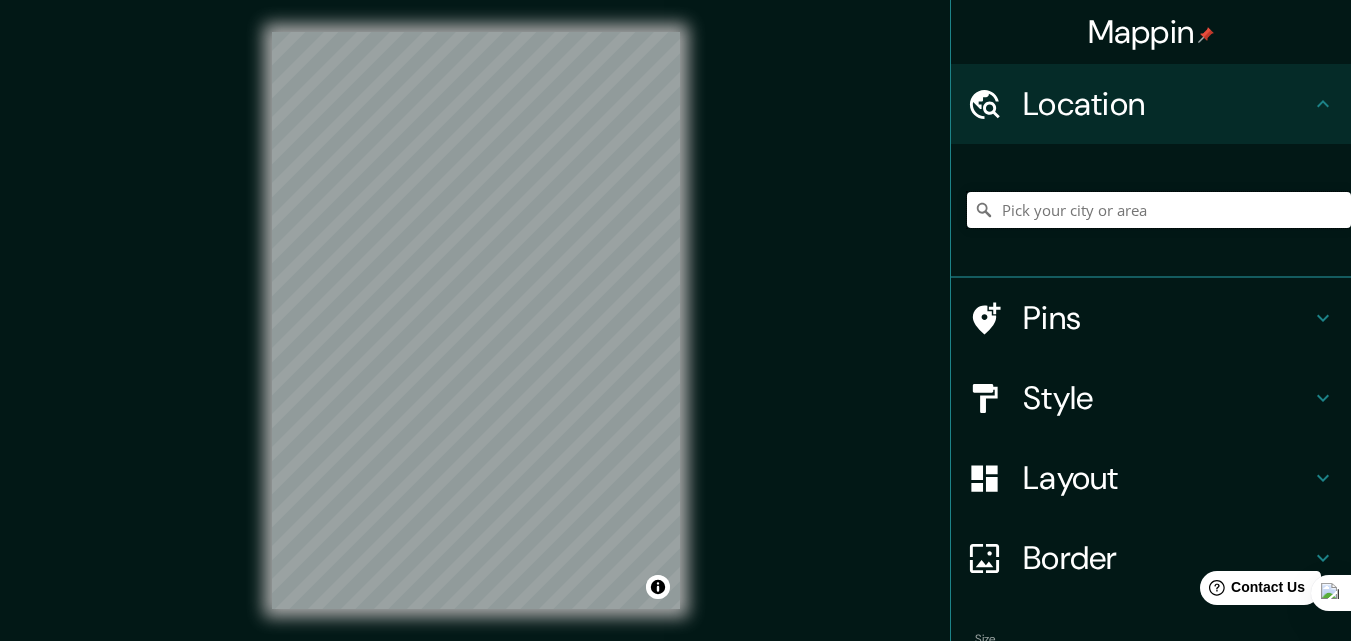 click at bounding box center [1159, 210] 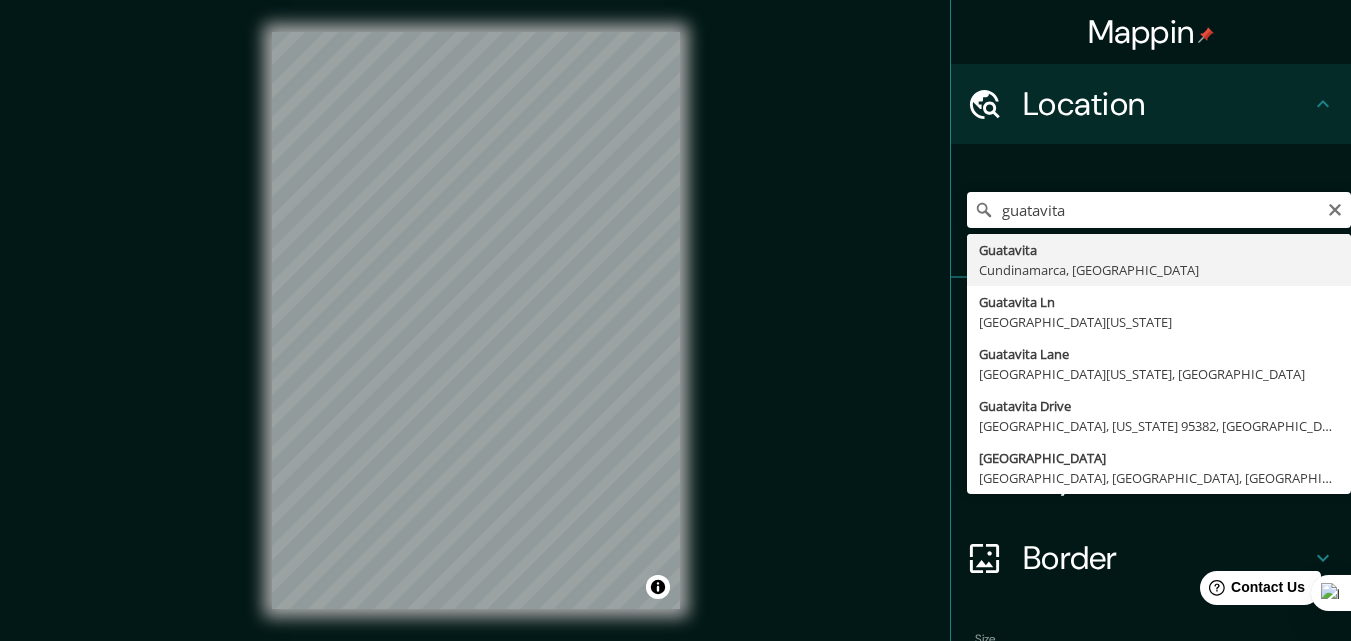 type on "Guatavita, [GEOGRAPHIC_DATA], [GEOGRAPHIC_DATA]" 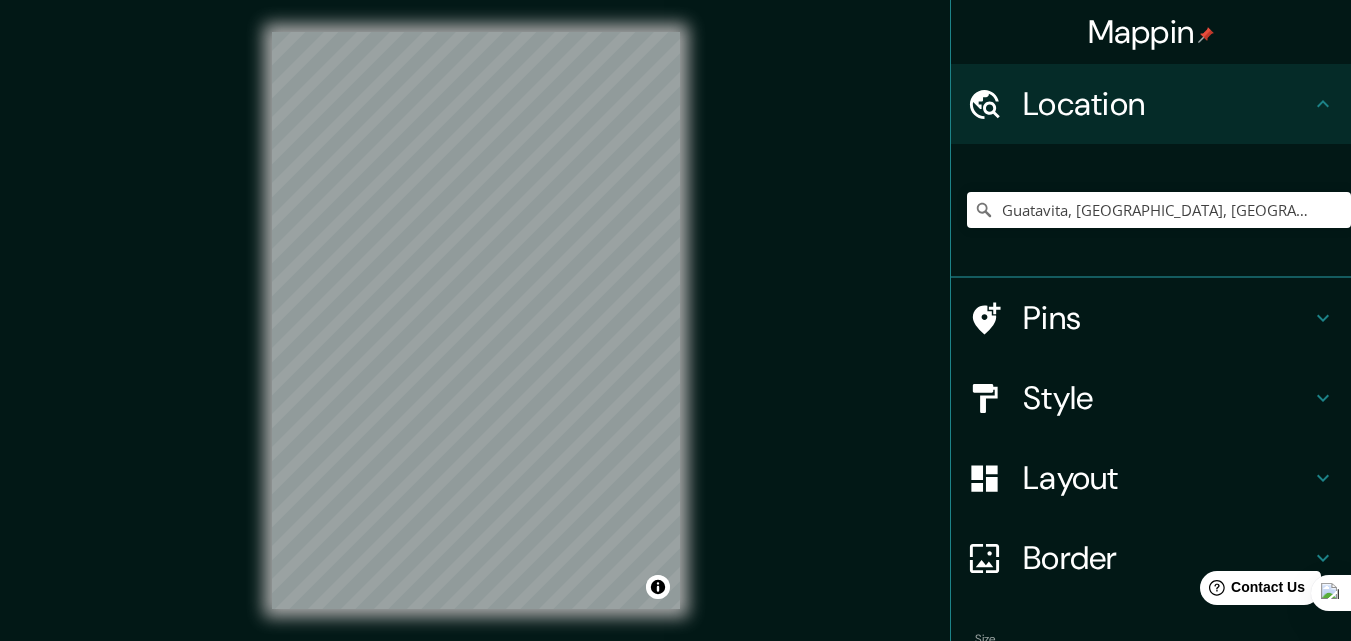 click on "Mappin Location [GEOGRAPHIC_DATA], [GEOGRAPHIC_DATA], [GEOGRAPHIC_DATA] Pins Style Layout Border Choose a border.  Hint : you can make layers of the frame opaque to create some cool effects. None Simple Transparent Fancy Size A4 single Create your map © Mapbox   © OpenStreetMap   Improve this map Any problems, suggestions, or concerns please email    [EMAIL_ADDRESS][DOMAIN_NAME] . . ." at bounding box center [675, 336] 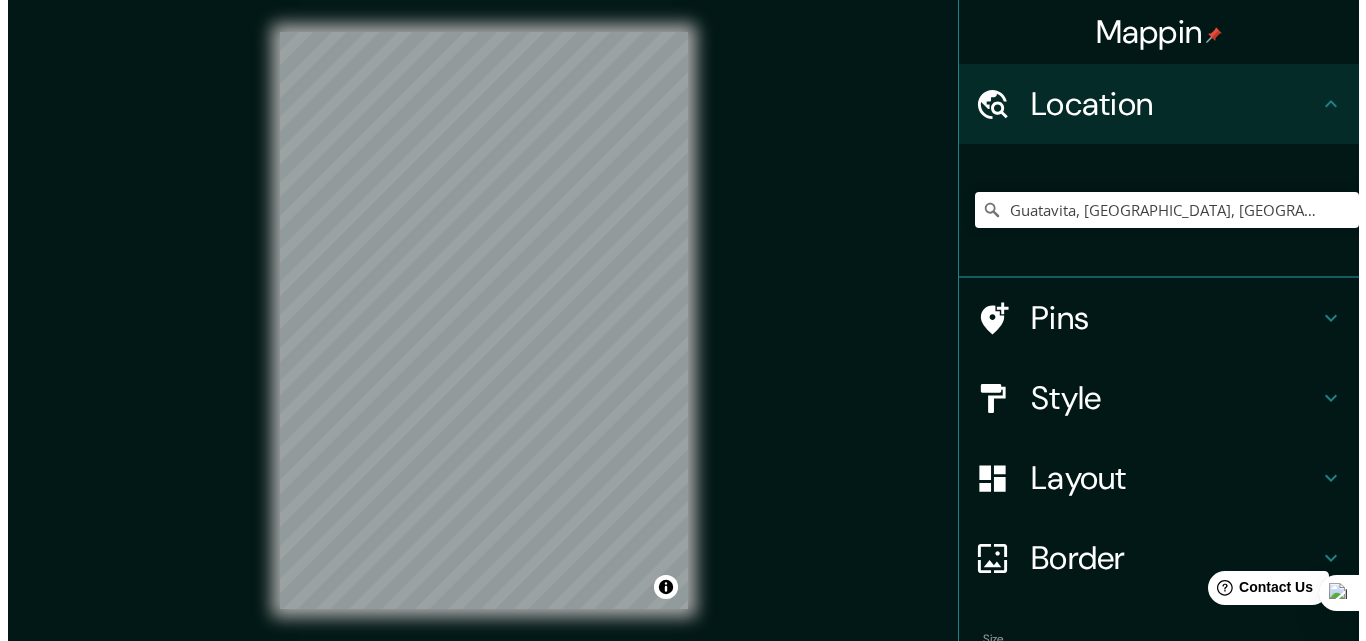 scroll, scrollTop: 124, scrollLeft: 0, axis: vertical 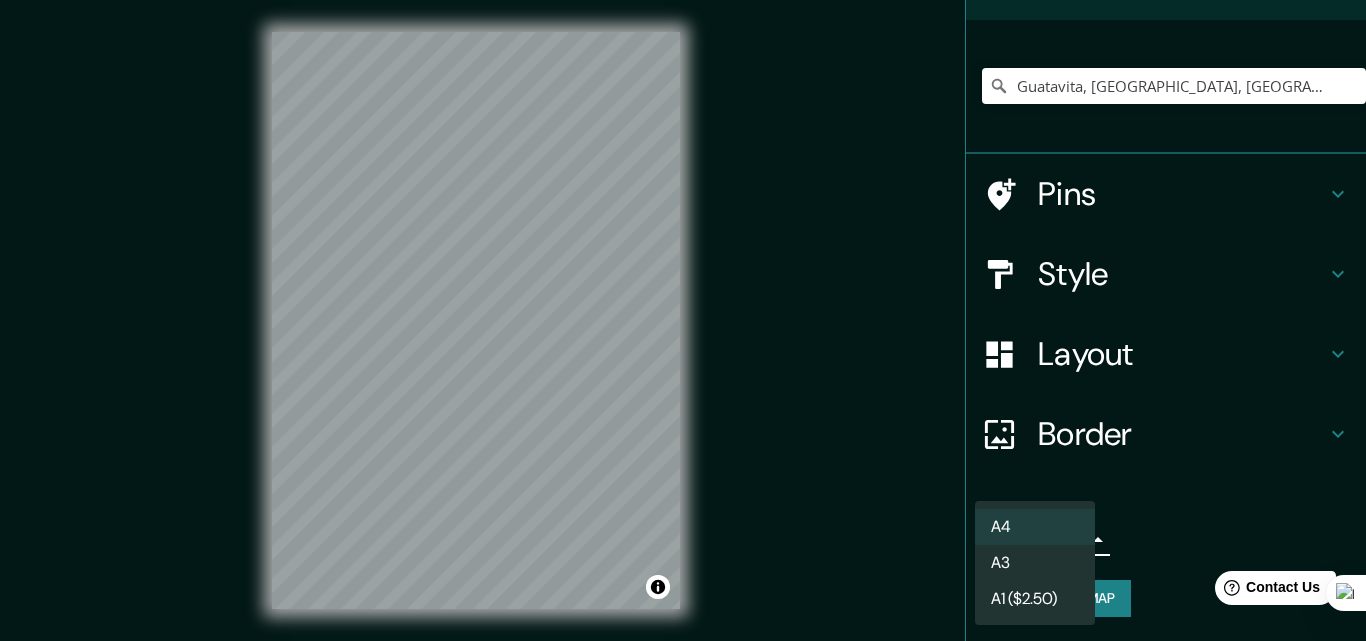 click on "Mappin Location Guatavita, Cundinamarca, Colombia Pins Style Layout Border Choose a border.  Hint : you can make layers of the frame opaque to create some cool effects. None Simple Transparent Fancy Size A4 single Create your map © Mapbox   © OpenStreetMap   Improve this map Any problems, suggestions, or concerns please email    help@mappin.pro . . . A4 A3 A1 ($2.50)" at bounding box center [683, 320] 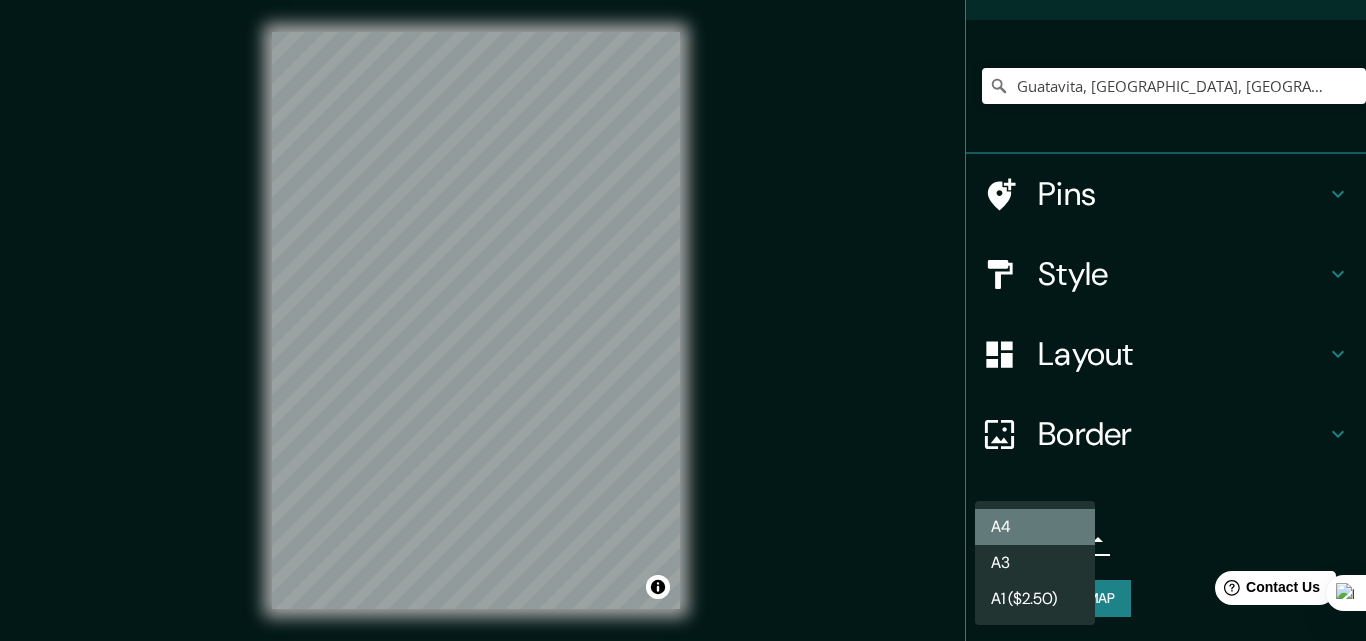 click on "A4" at bounding box center [1035, 527] 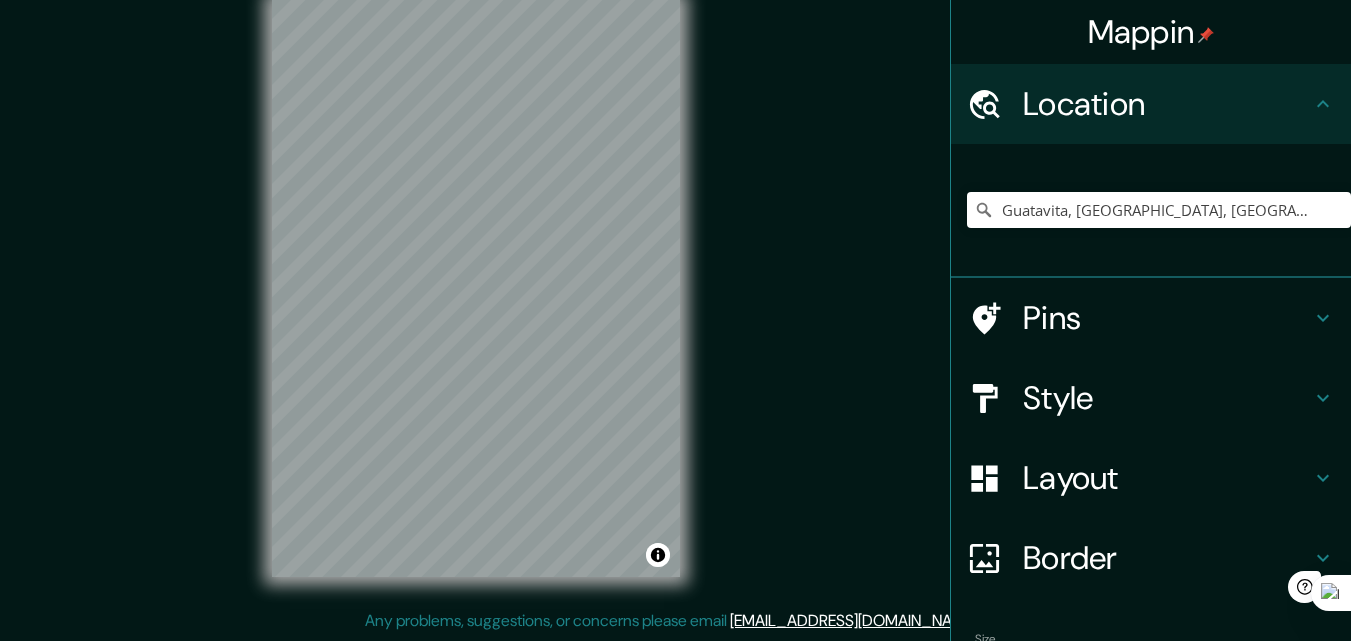scroll, scrollTop: 0, scrollLeft: 0, axis: both 